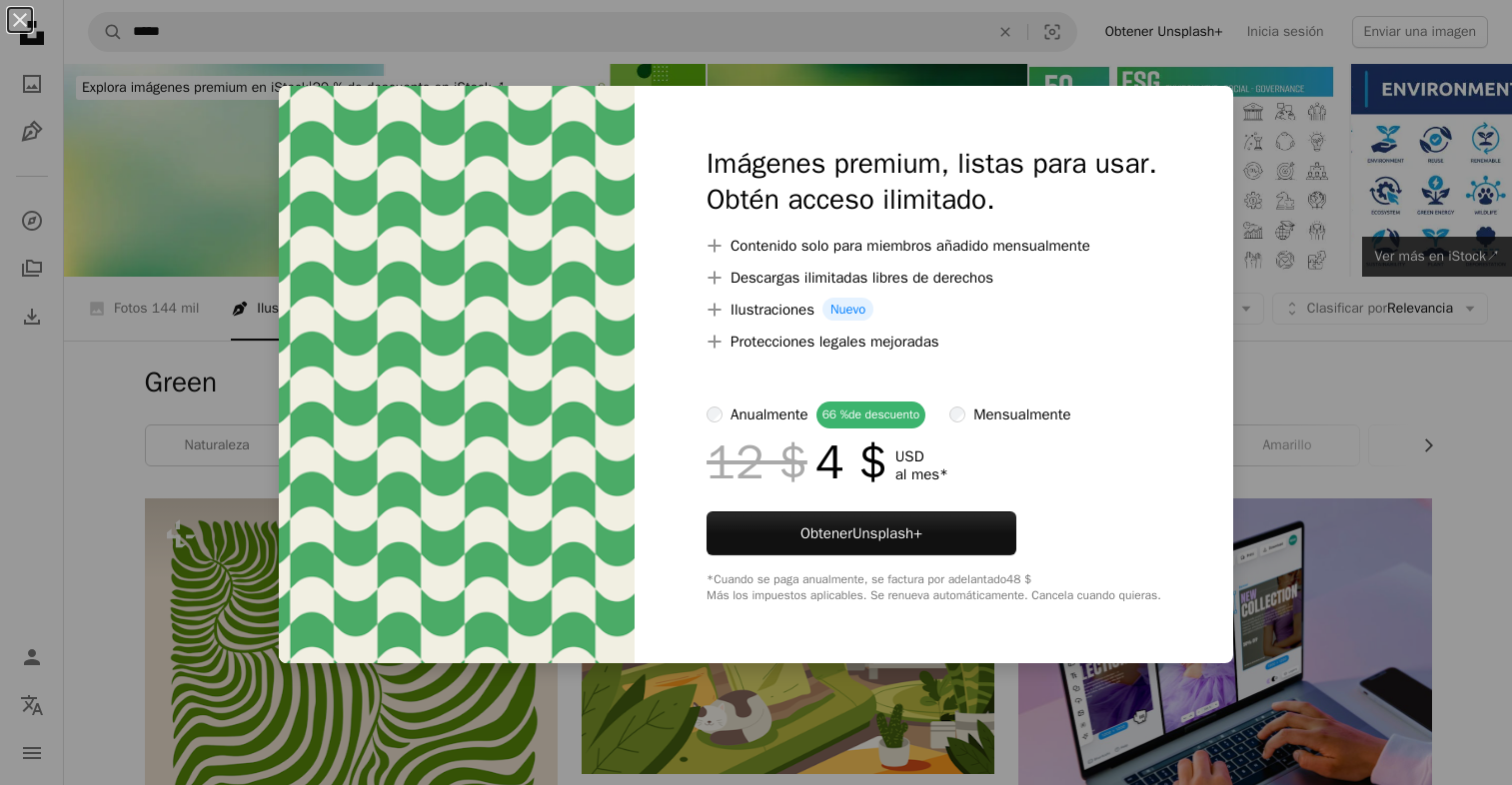 scroll, scrollTop: 1997, scrollLeft: 0, axis: vertical 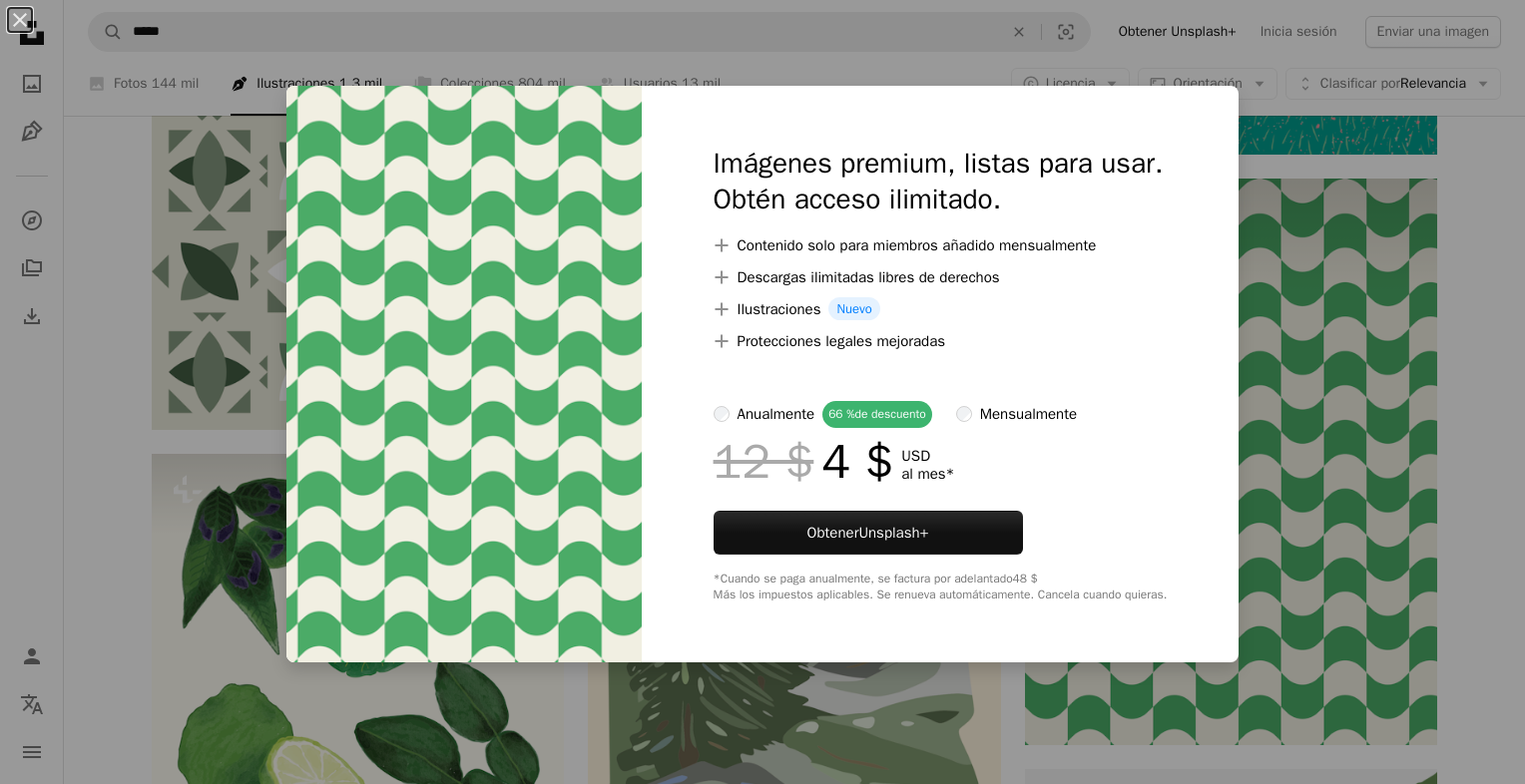 click on "An X shape Imágenes premium, listas para usar. Obtén acceso ilimitado. A plus sign Contenido solo para miembros añadido mensualmente A plus sign Descargas ilimitadas libres de derechos A plus sign Ilustraciones  Nuevo A plus sign Protecciones legales mejoradas anualmente 66 %  de descuento mensualmente 12 $   4 $ USD al mes * Obtener  Unsplash+ *Cuando se paga anualmente, se factura por adelantado  48 $ Más los impuestos aplicables. Se renueva automáticamente. Cancela cuando quieras." at bounding box center (762, 392) 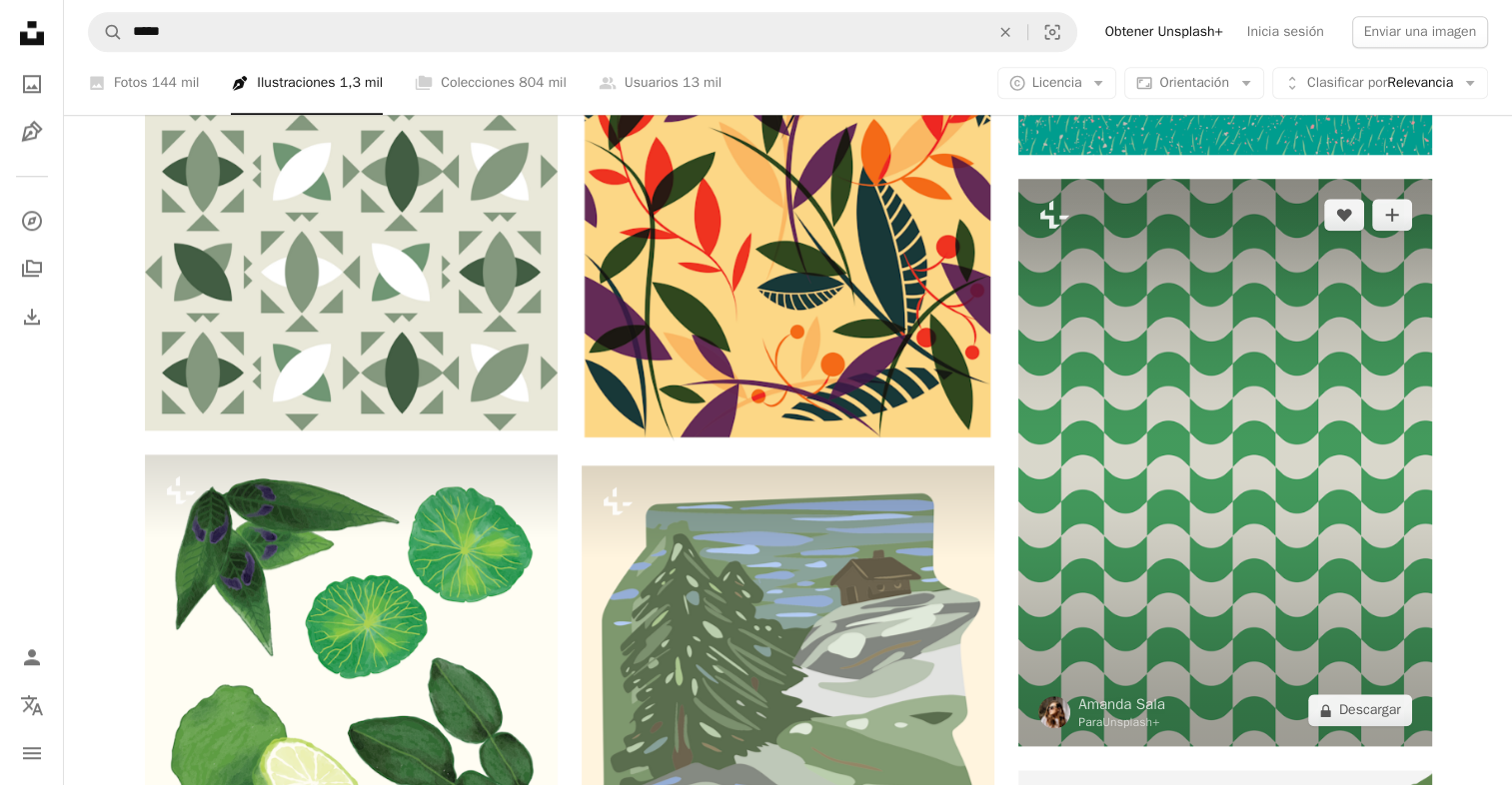 click at bounding box center (1224, 462) 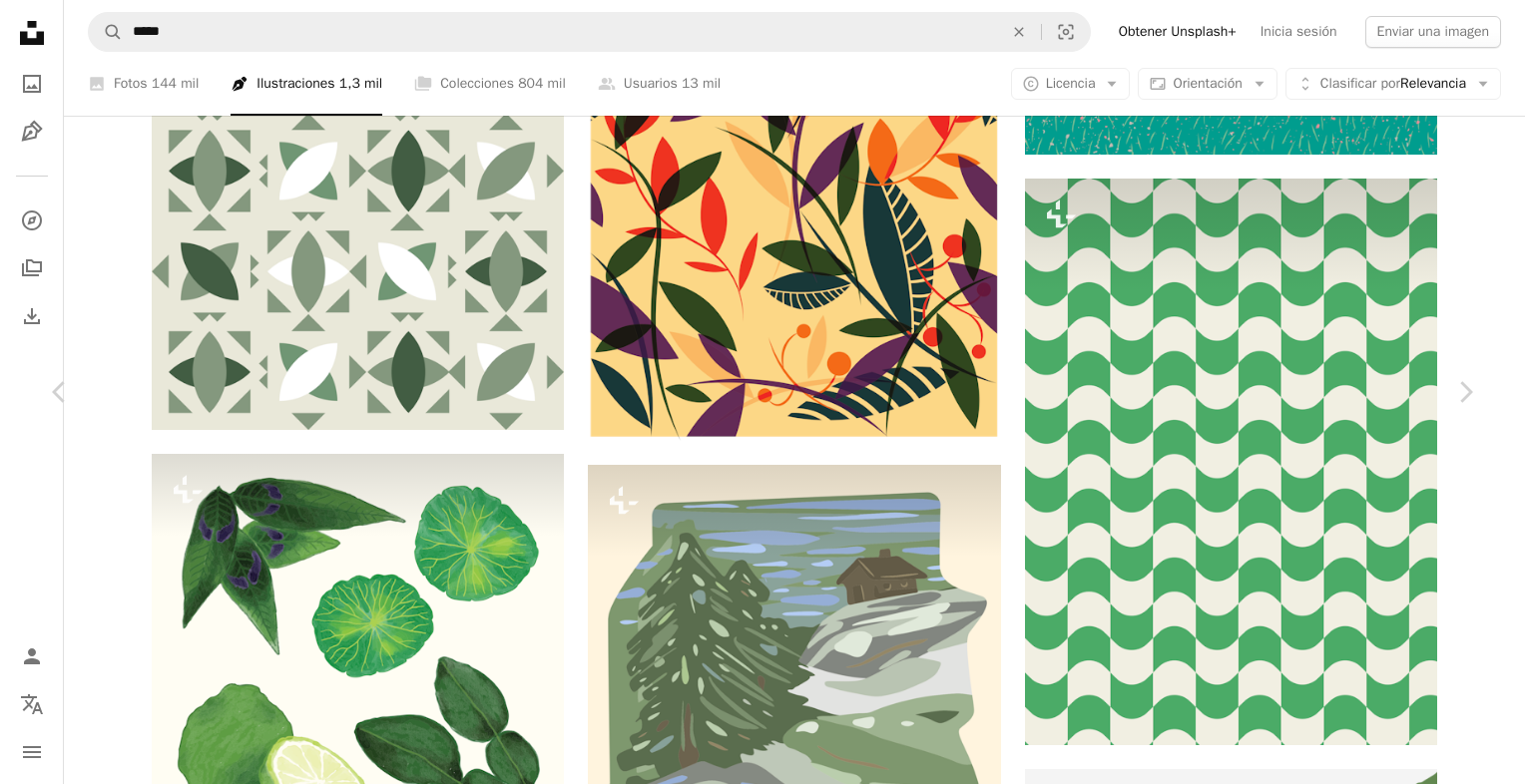 click on "An X shape Chevron left Chevron right [FIRST] [LAST] Para  Unsplash+ A heart A plus sign Editar imagen   Plus sign for Unsplash+ A lock   Descargar Zoom in Presentado en Wallpapers ,  Patrones A forward-right arrow Compartir More Actions Calendar outlined Publicado el  12 de febrero de 2024 Safety Con la  Licencia Unsplash+ papel tapiz fondo abstracto patrón ilustración telón de fondo vector ilustración digital decorativo Verde y blanco verde Imágenes de Creative Commons De esta serie Chevron right Plus sign for Unsplash+ Plus sign for Unsplash+ Plus sign for Unsplash+ Plus sign for Unsplash+ Plus sign for Unsplash+ Plus sign for Unsplash+ Plus sign for Unsplash+ Plus sign for Unsplash+ Plus sign for Unsplash+ Plus sign for Unsplash+ Imágenes relacionadas Plus sign for Unsplash+ A heart A plus sign [FIRST] [LAST] Para  Unsplash+ A lock   Descargar Plus sign for Unsplash+ A heart A plus sign [FIRST] [LAST] Para  Unsplash+ A lock   Descargar Plus sign for Unsplash+ A heart A plus sign [FIRST] [LAST] Para" at bounding box center [762, 3531] 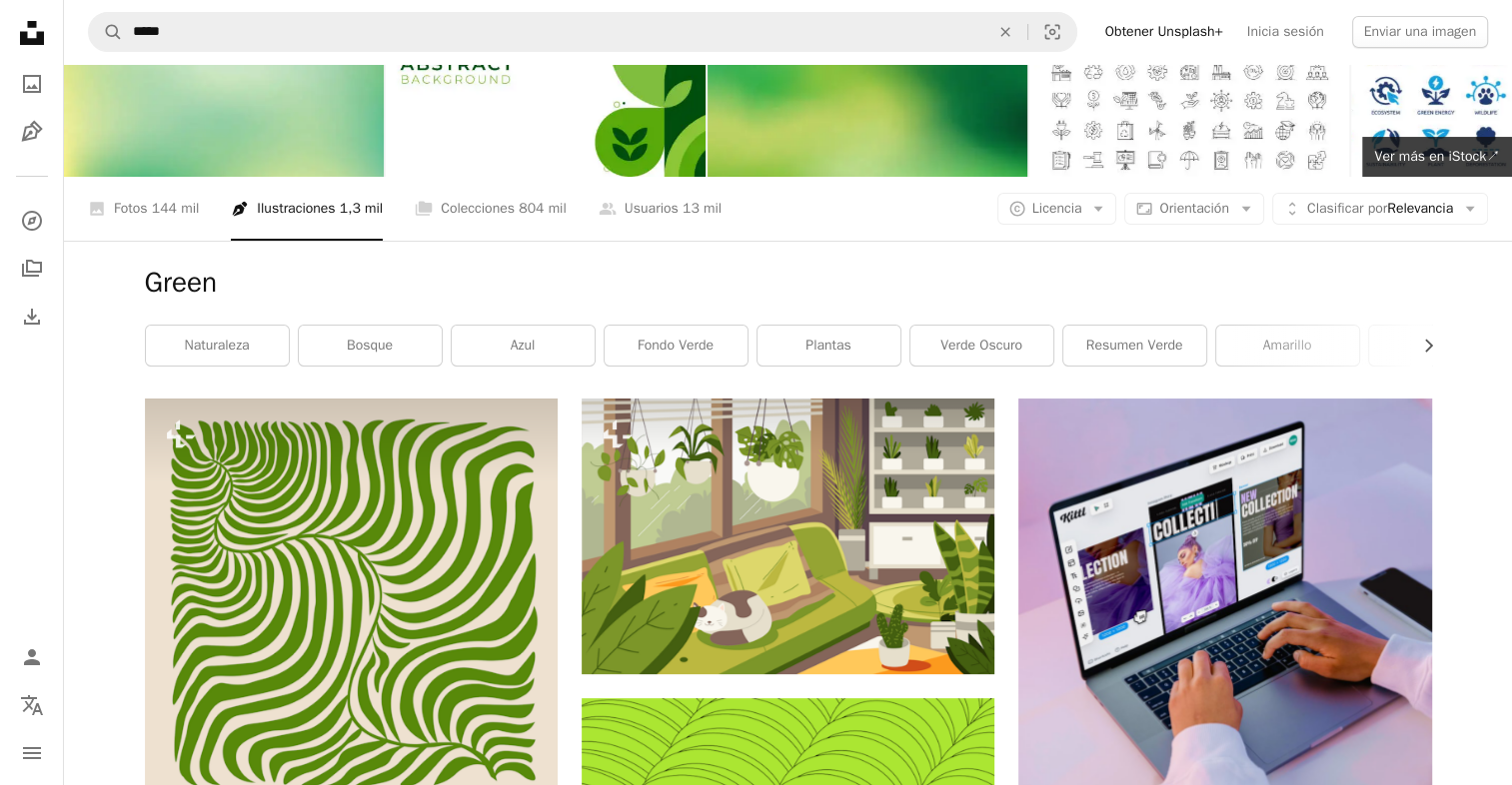 scroll, scrollTop: 0, scrollLeft: 0, axis: both 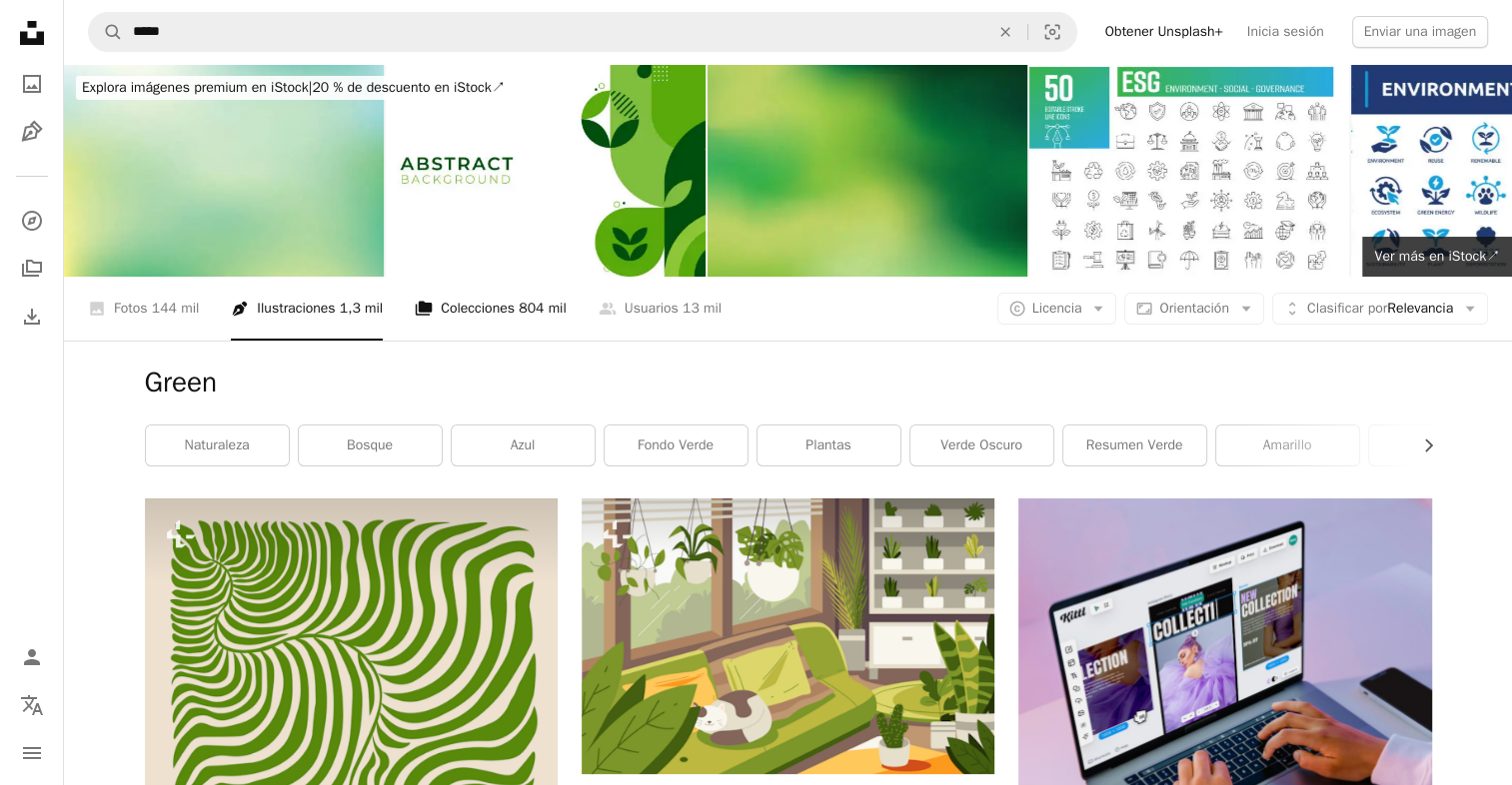 click on "A stack of folders Colecciones   804 mil" at bounding box center (491, 309) 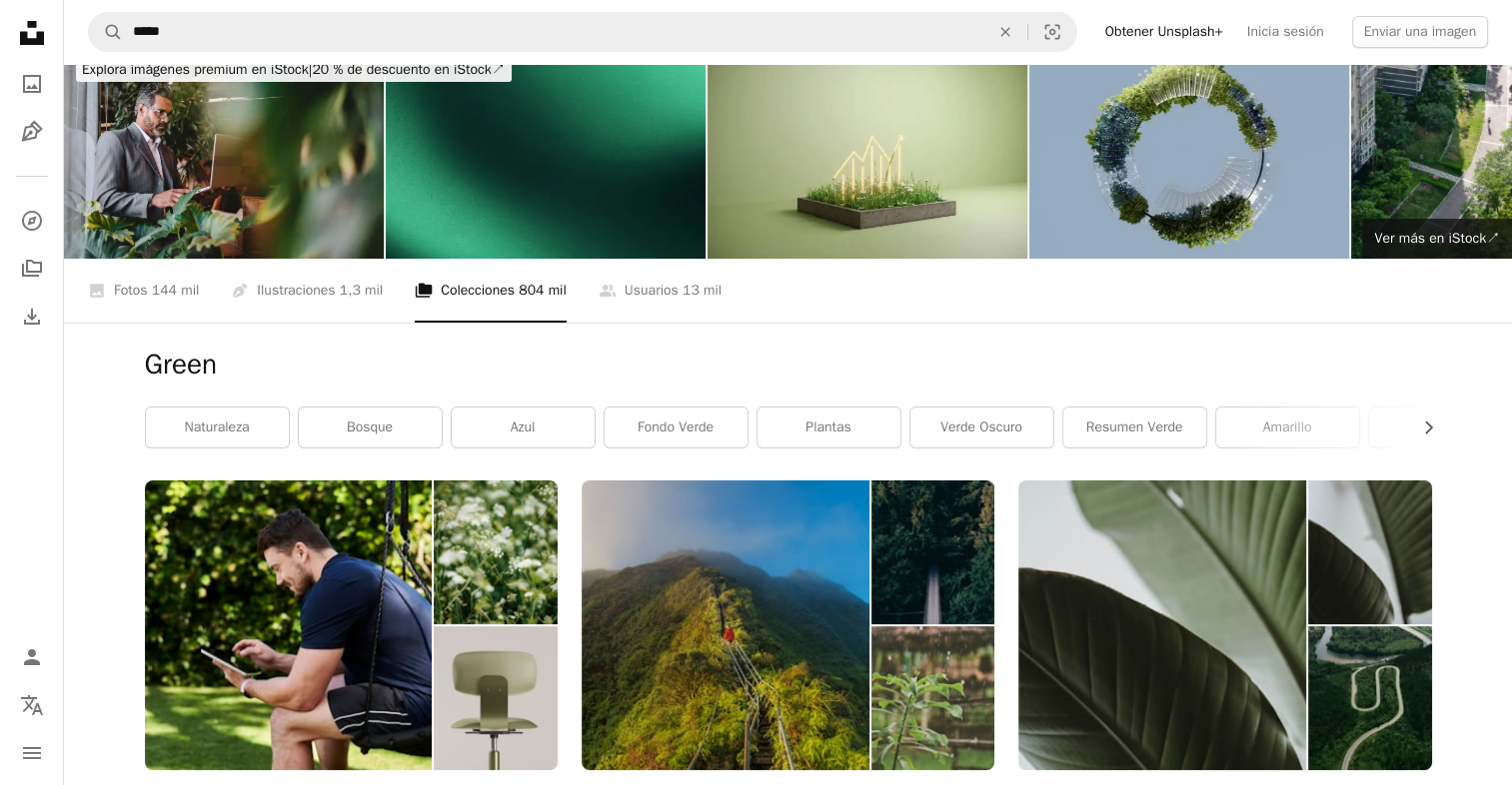 scroll, scrollTop: 0, scrollLeft: 0, axis: both 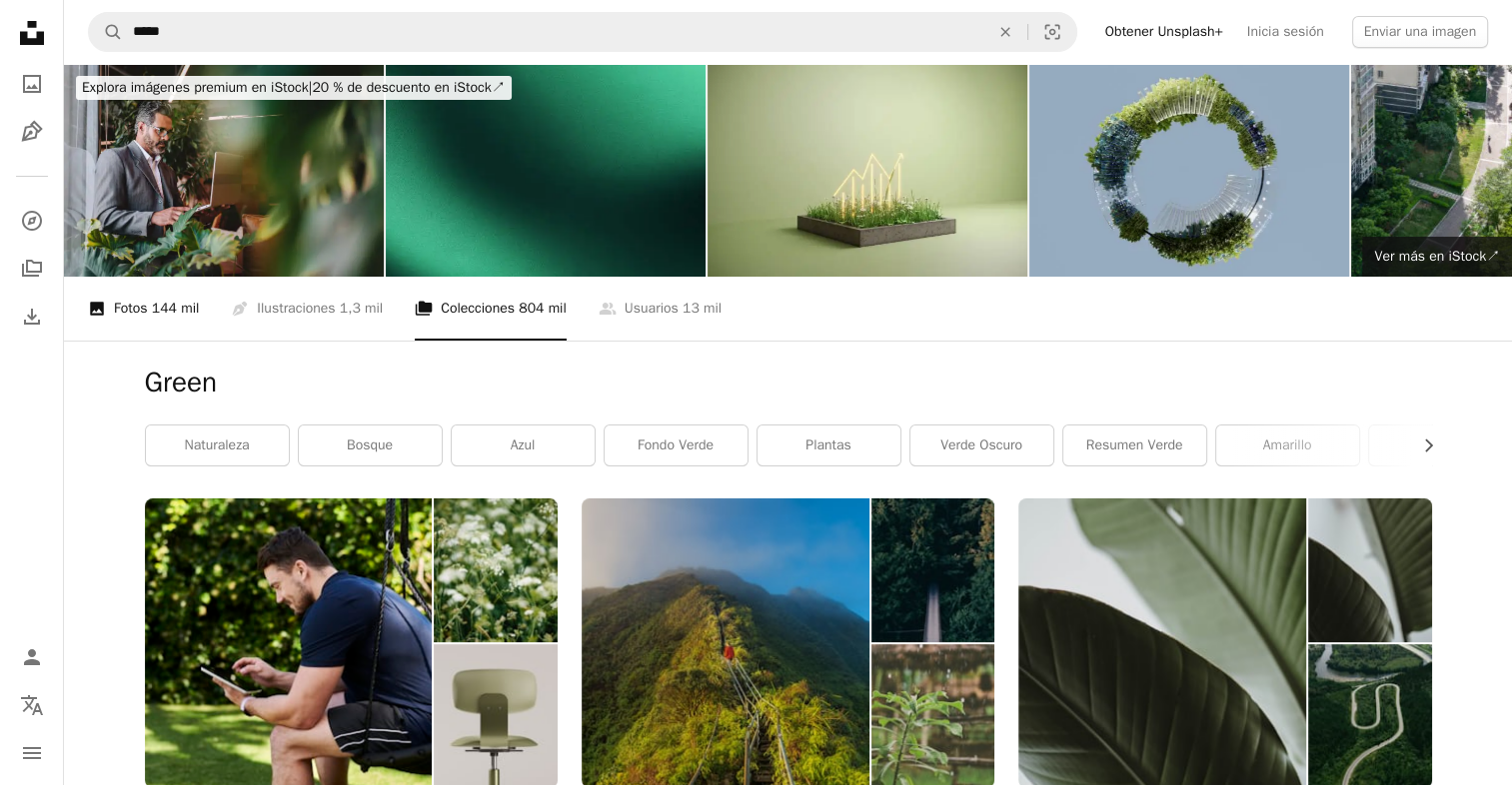 click on "A photo Fotos   144 mil" at bounding box center (143, 309) 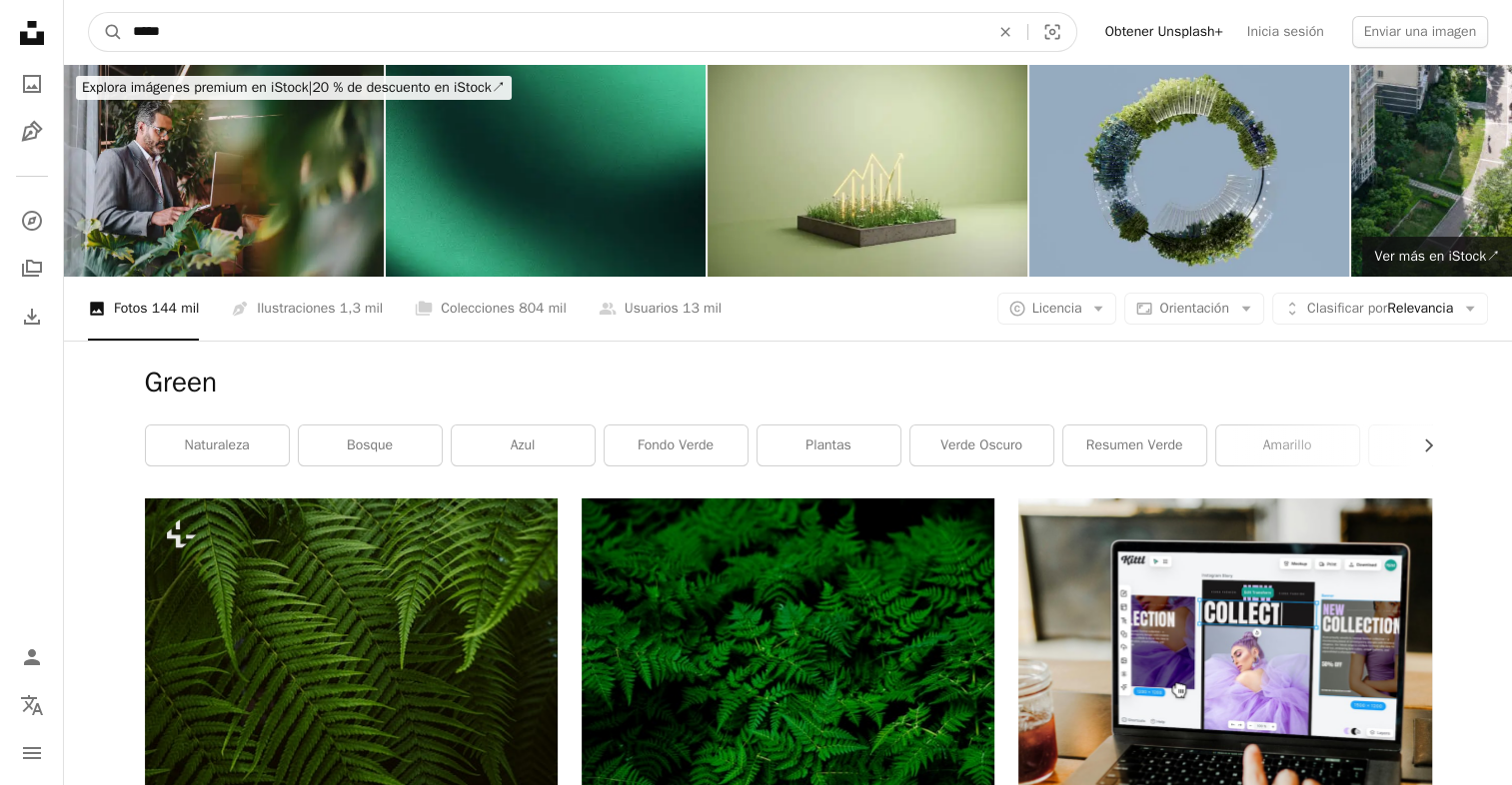 drag, startPoint x: 310, startPoint y: 50, endPoint x: 145, endPoint y: 35, distance: 165.68042 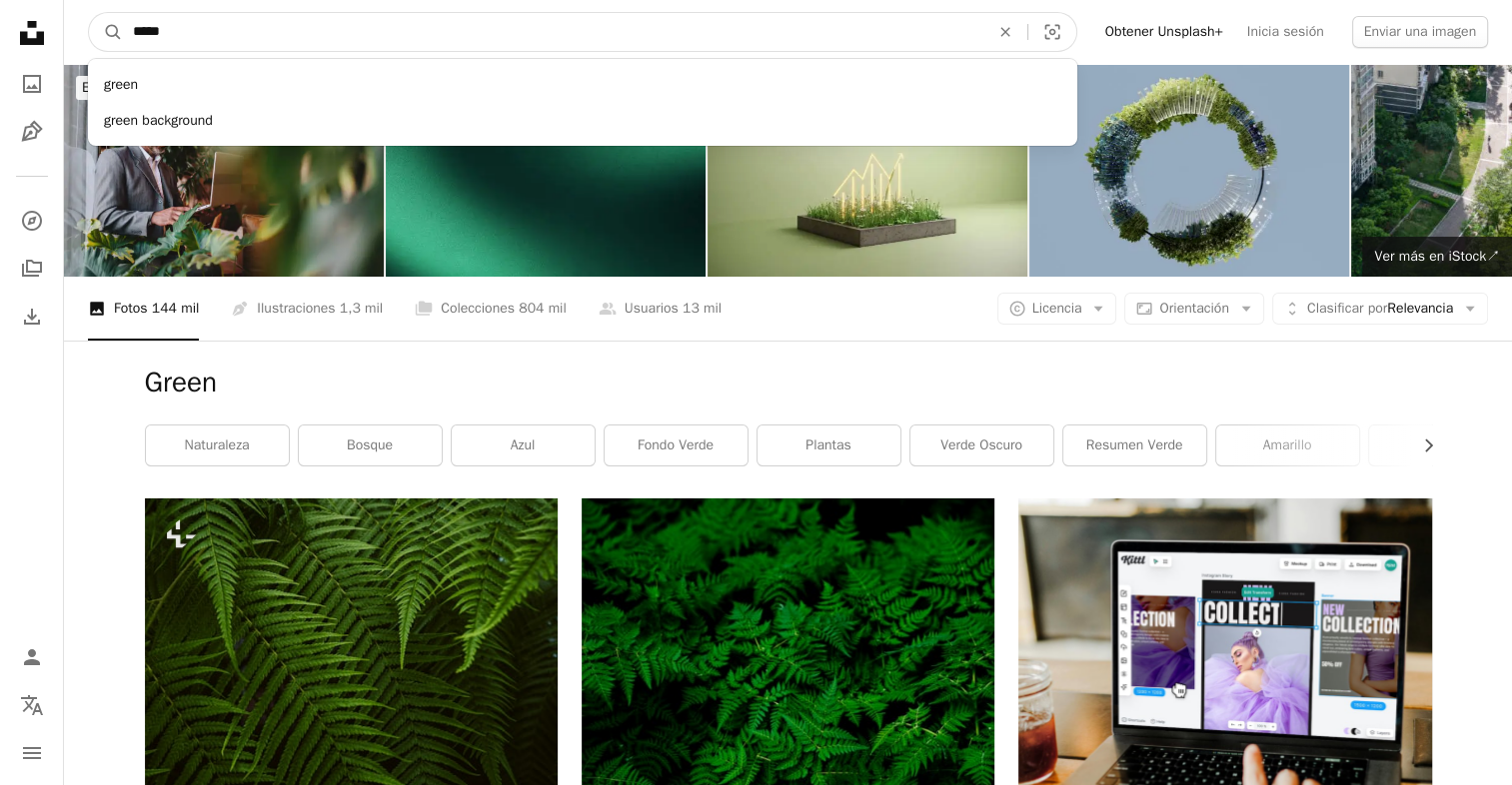 click on "*****" at bounding box center [553, 32] 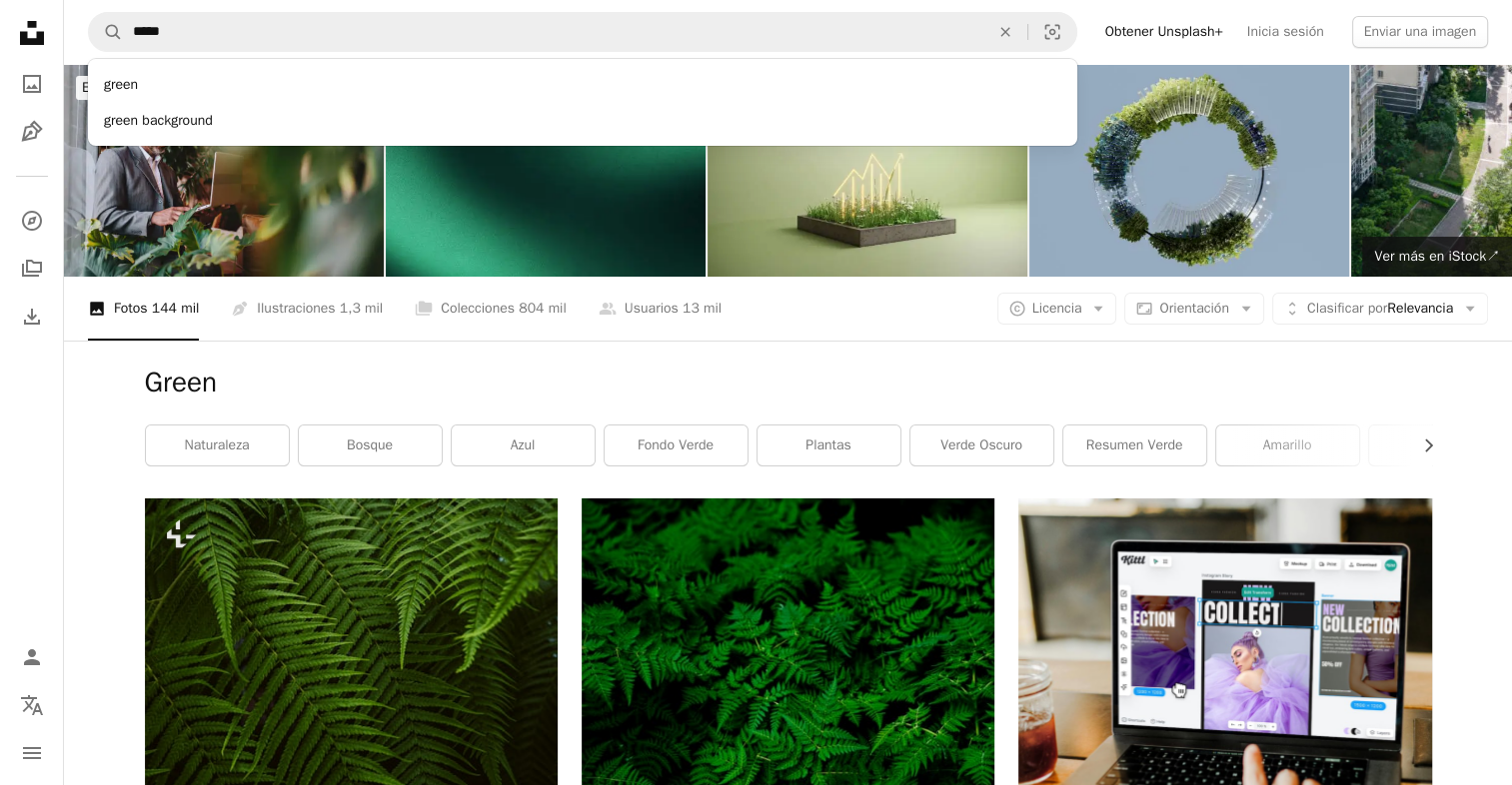 click 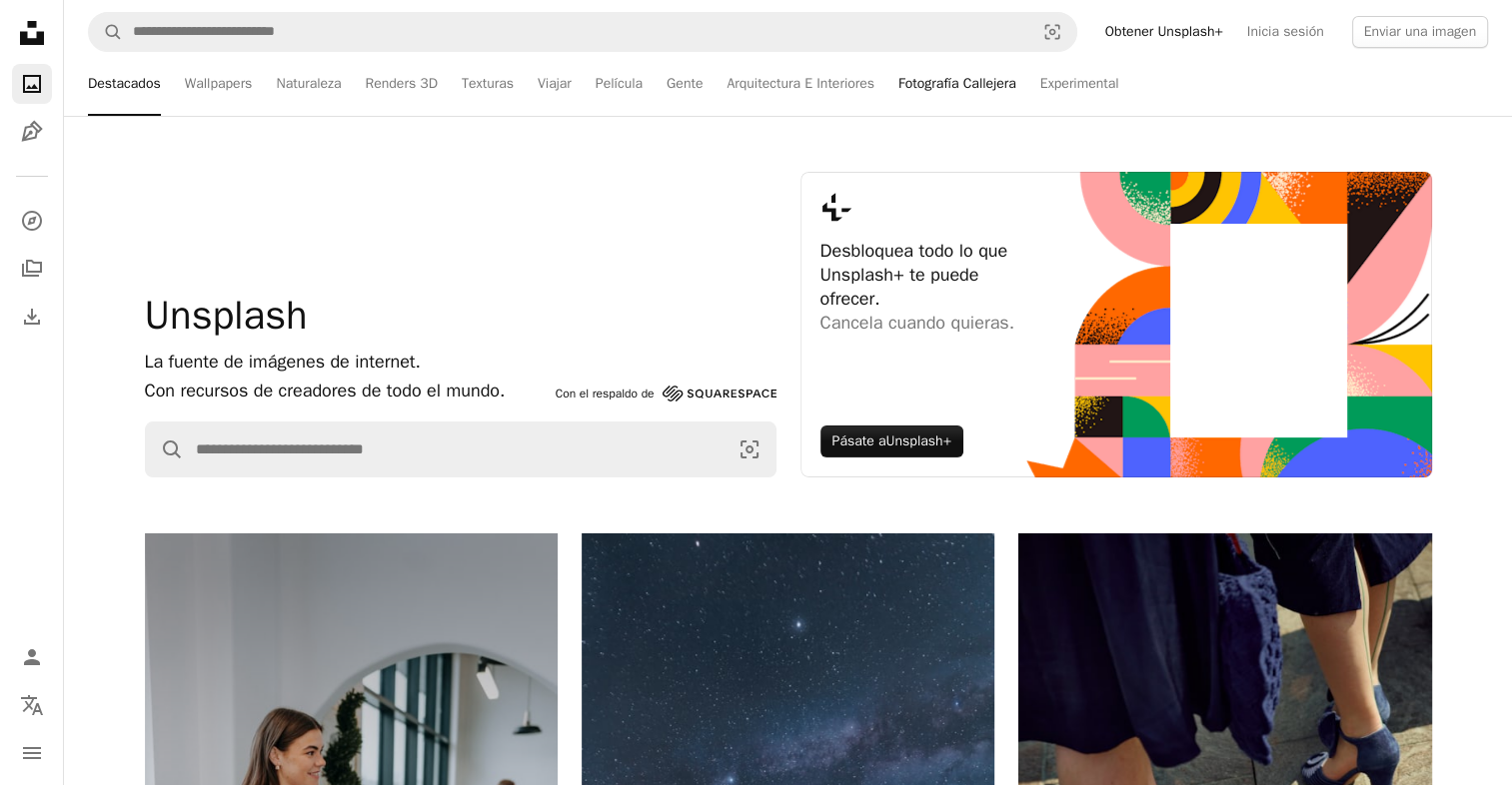 click on "Fotografía Callejera" at bounding box center [957, 84] 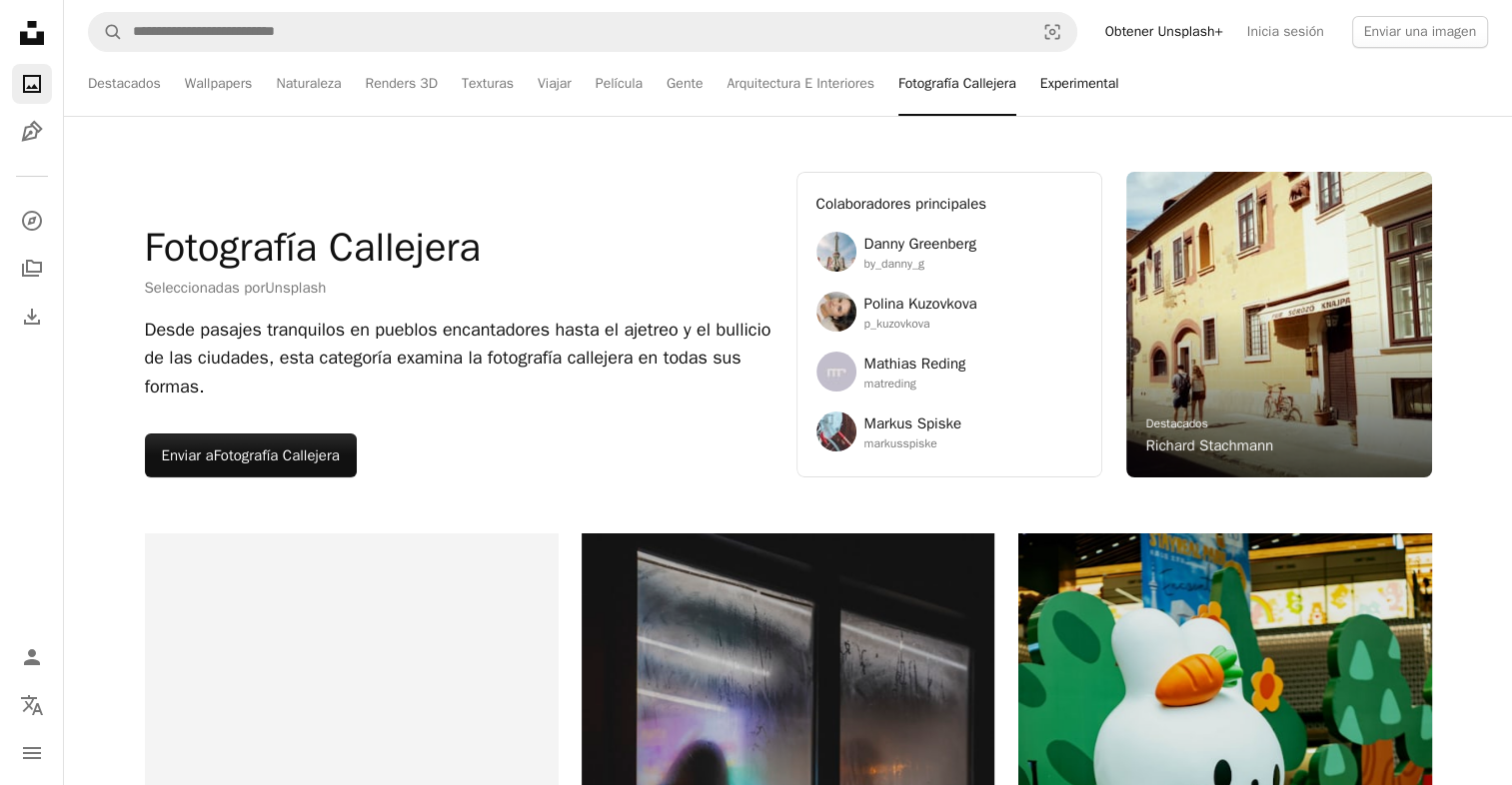 click on "Experimental" at bounding box center (1079, 84) 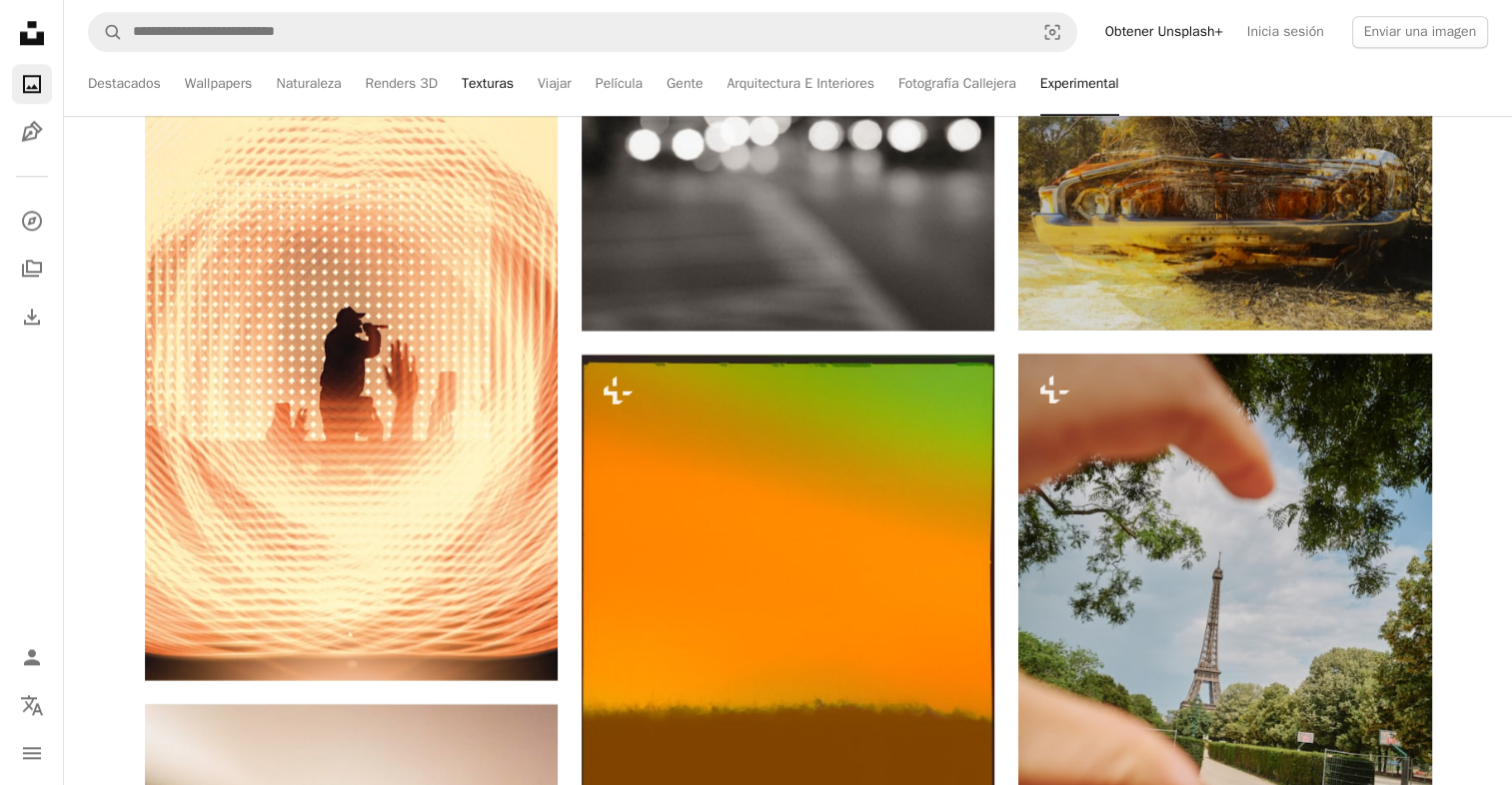 scroll, scrollTop: 17378, scrollLeft: 0, axis: vertical 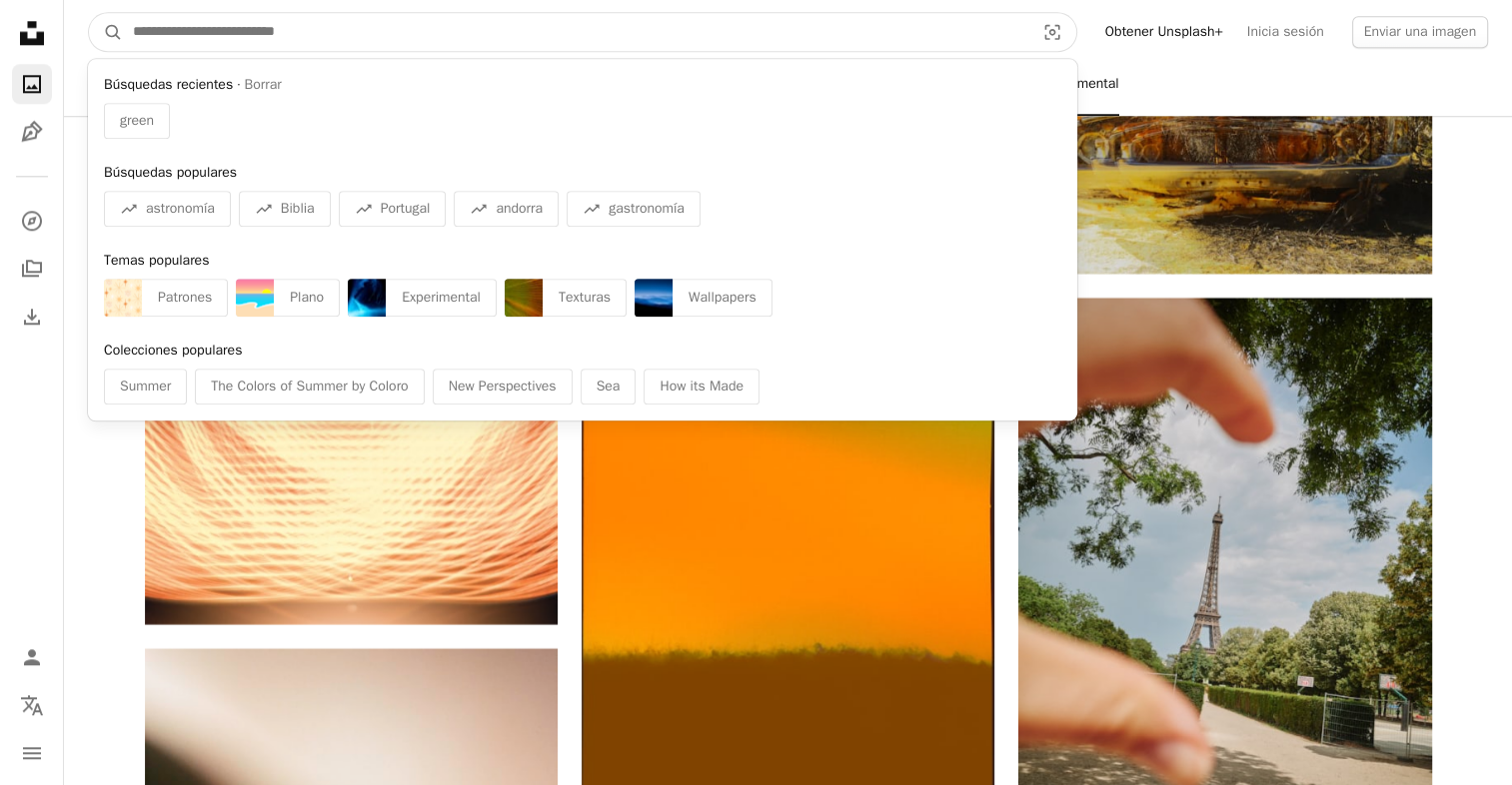 click at bounding box center [576, 32] 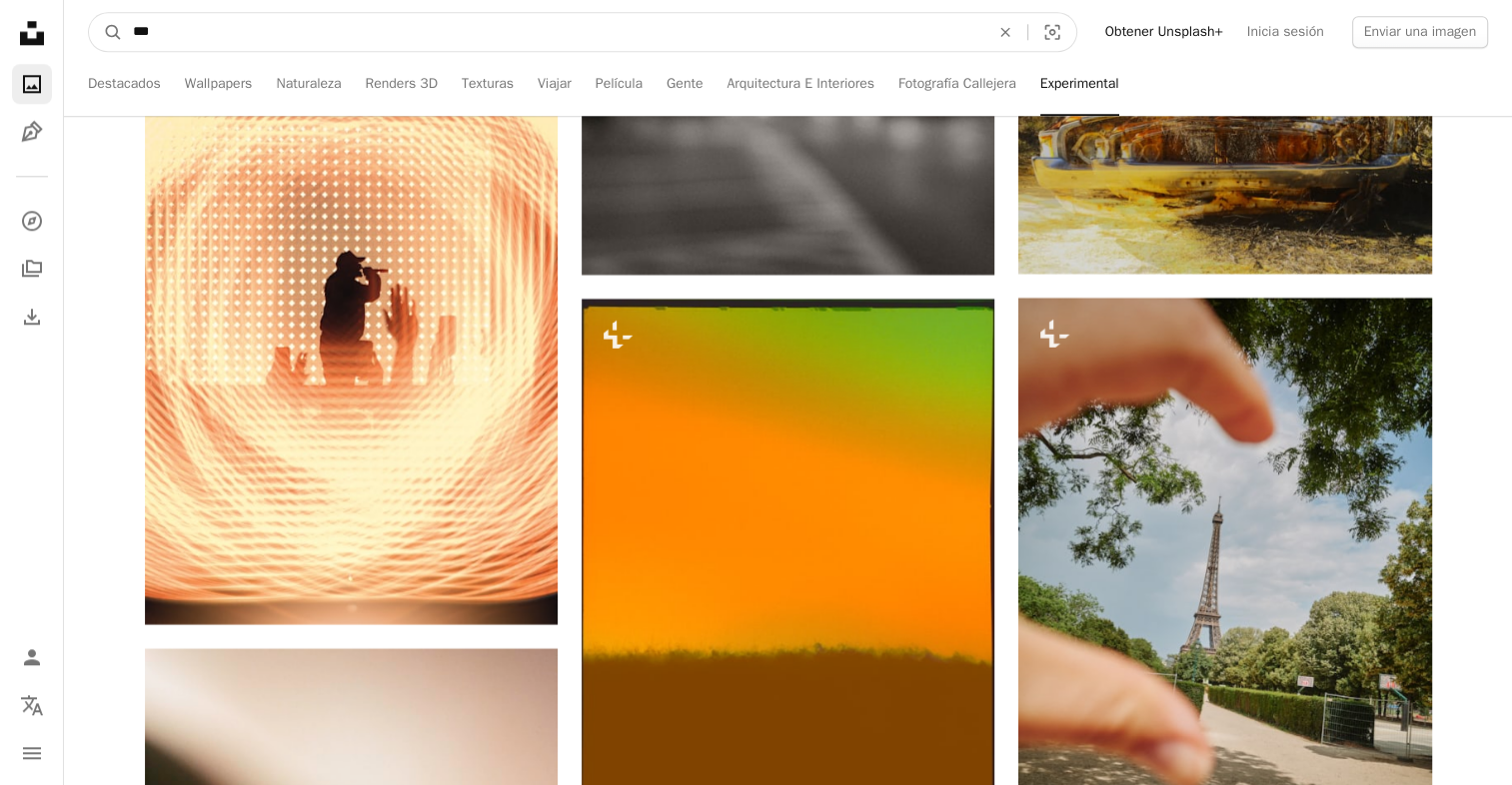 type on "**" 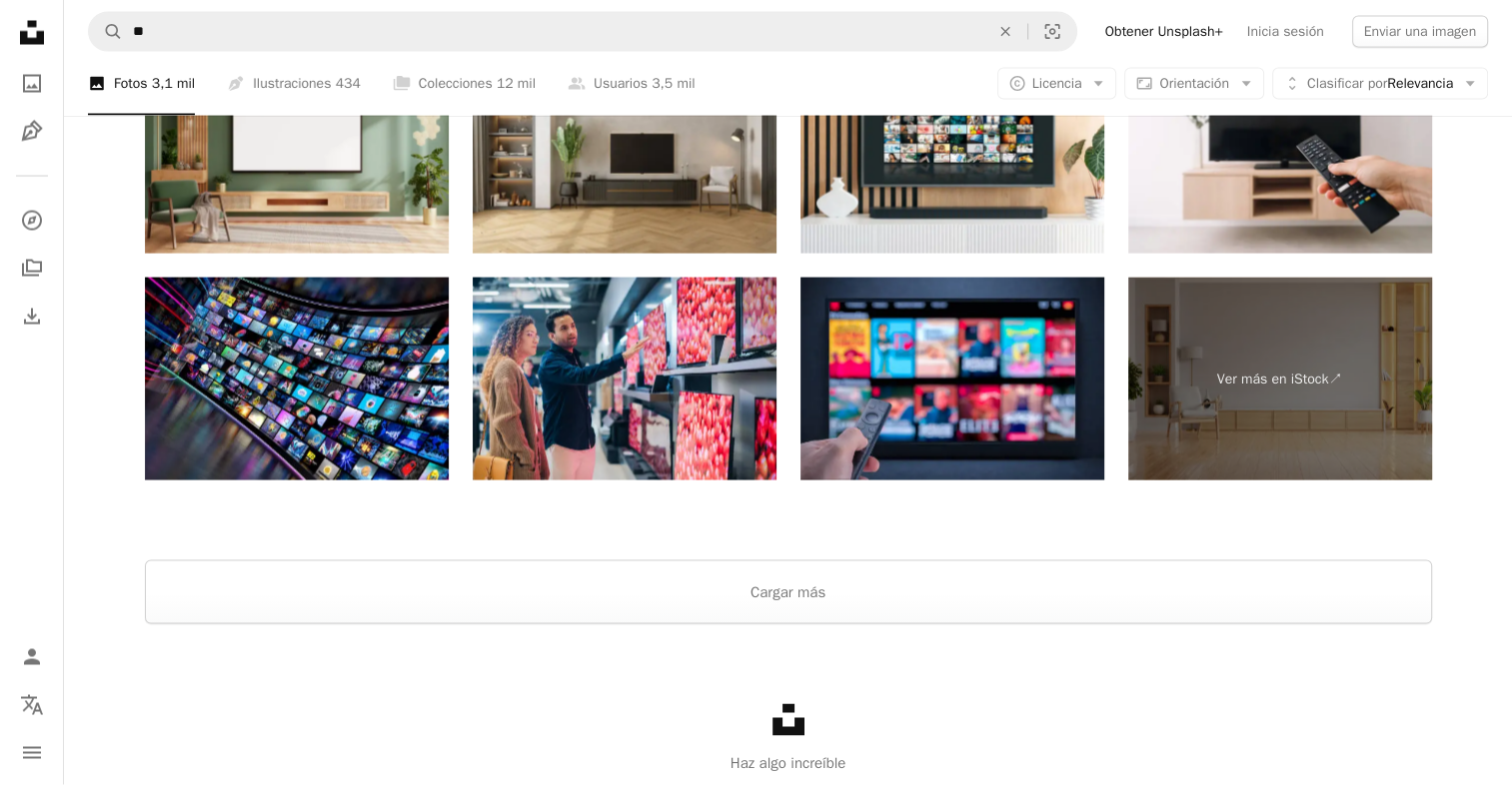 scroll, scrollTop: 3895, scrollLeft: 0, axis: vertical 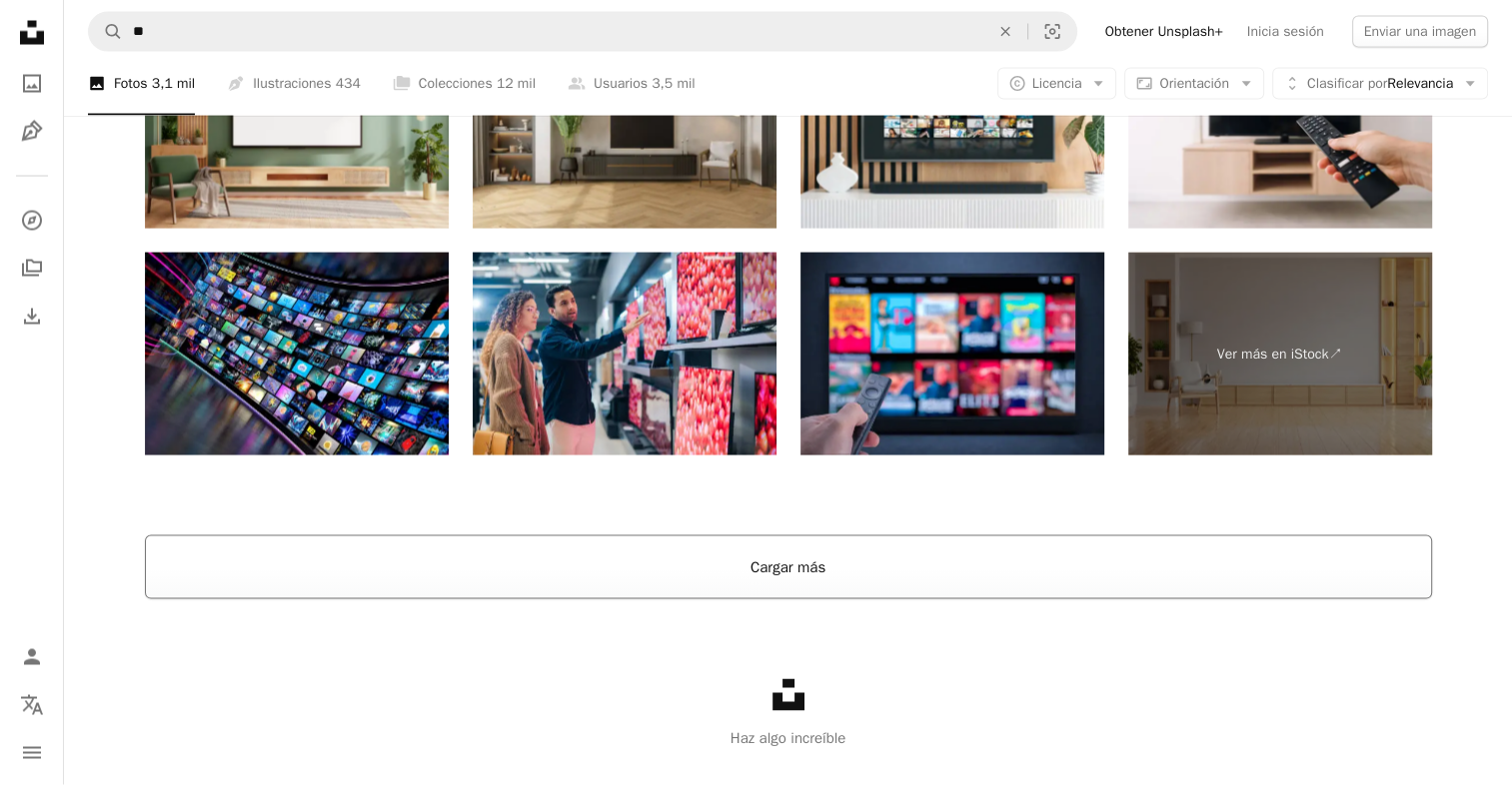 click on "Cargar más" at bounding box center [788, 567] 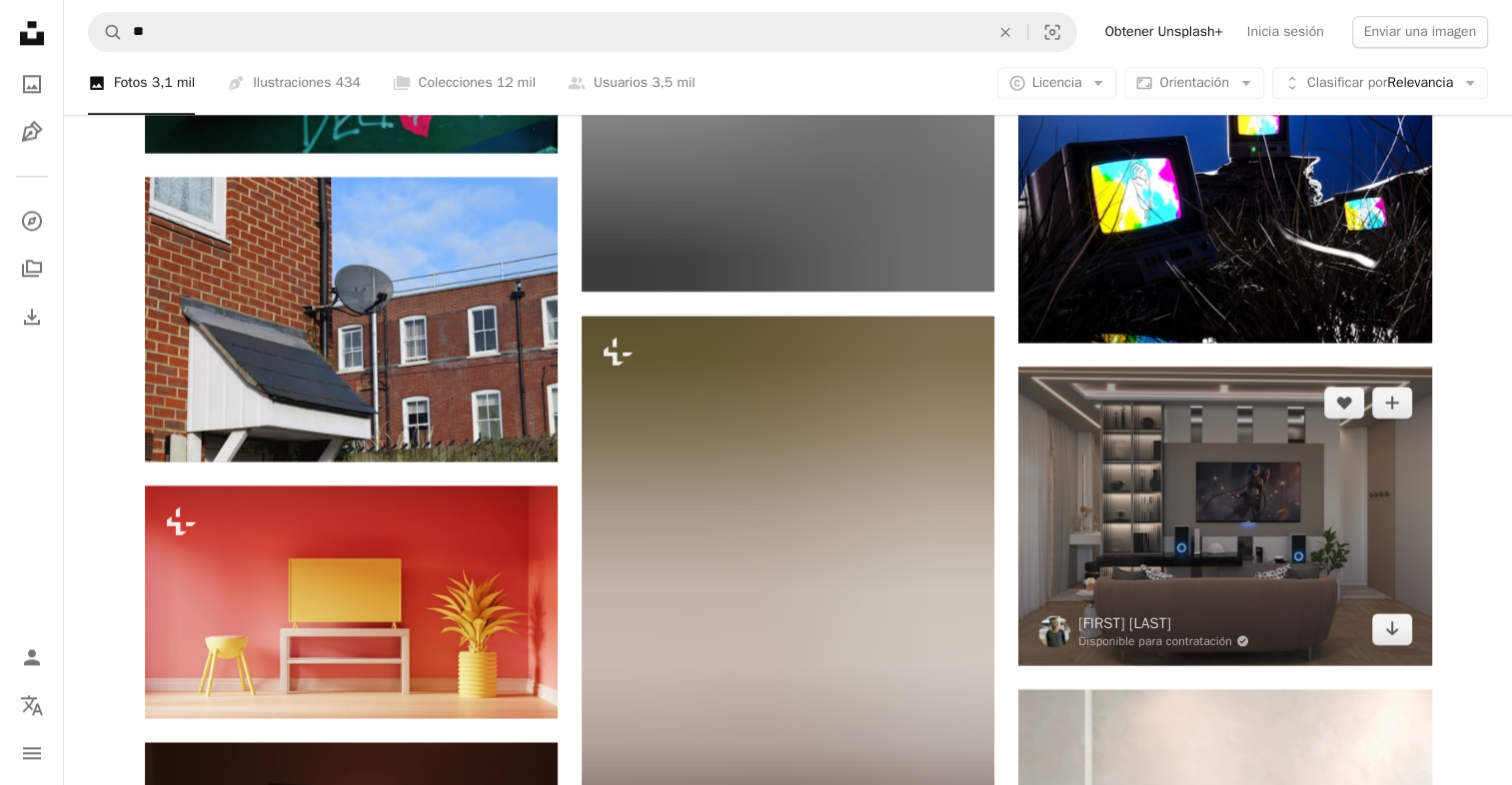 scroll, scrollTop: 17624, scrollLeft: 0, axis: vertical 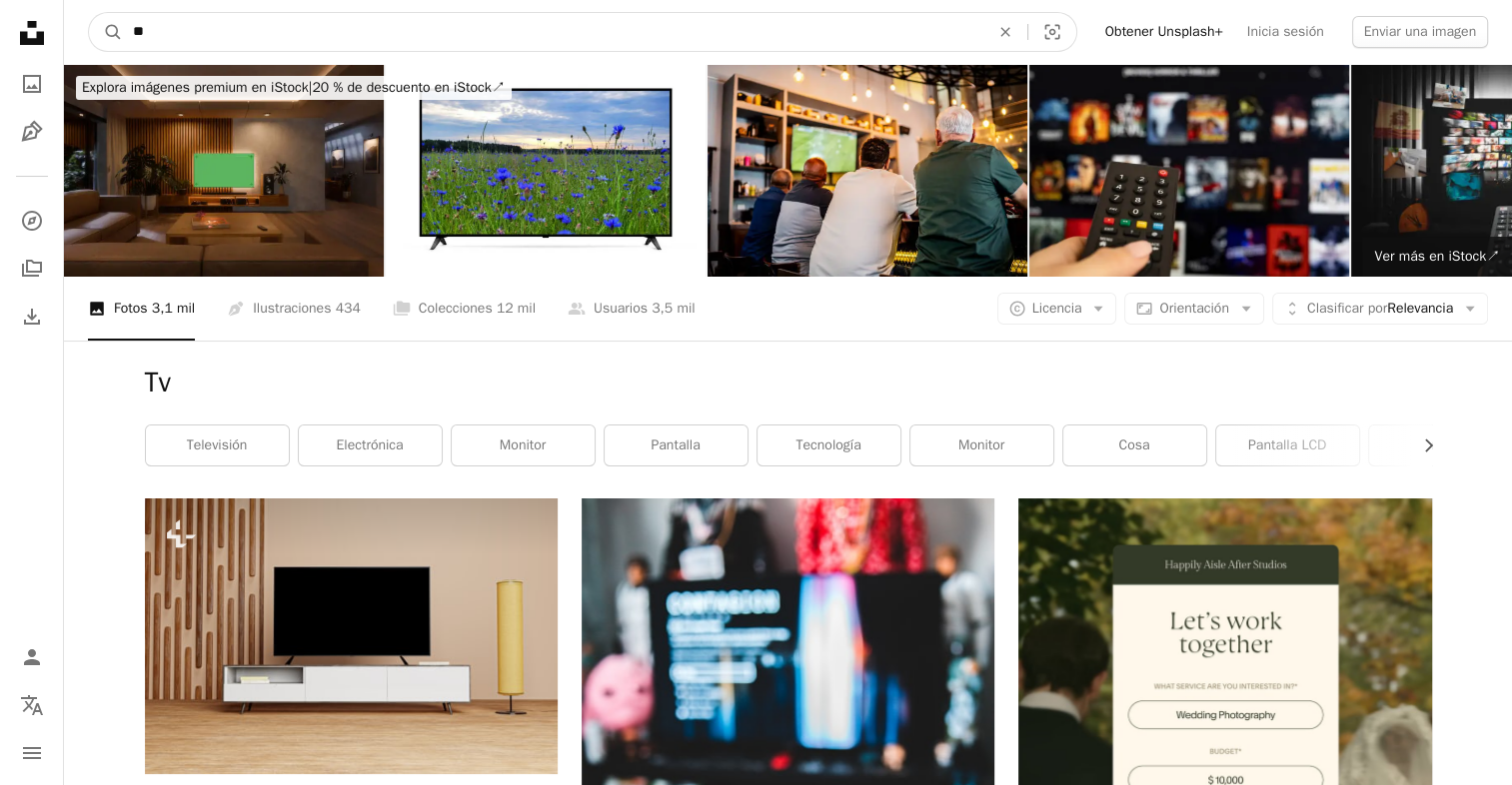 click on "**" at bounding box center (553, 32) 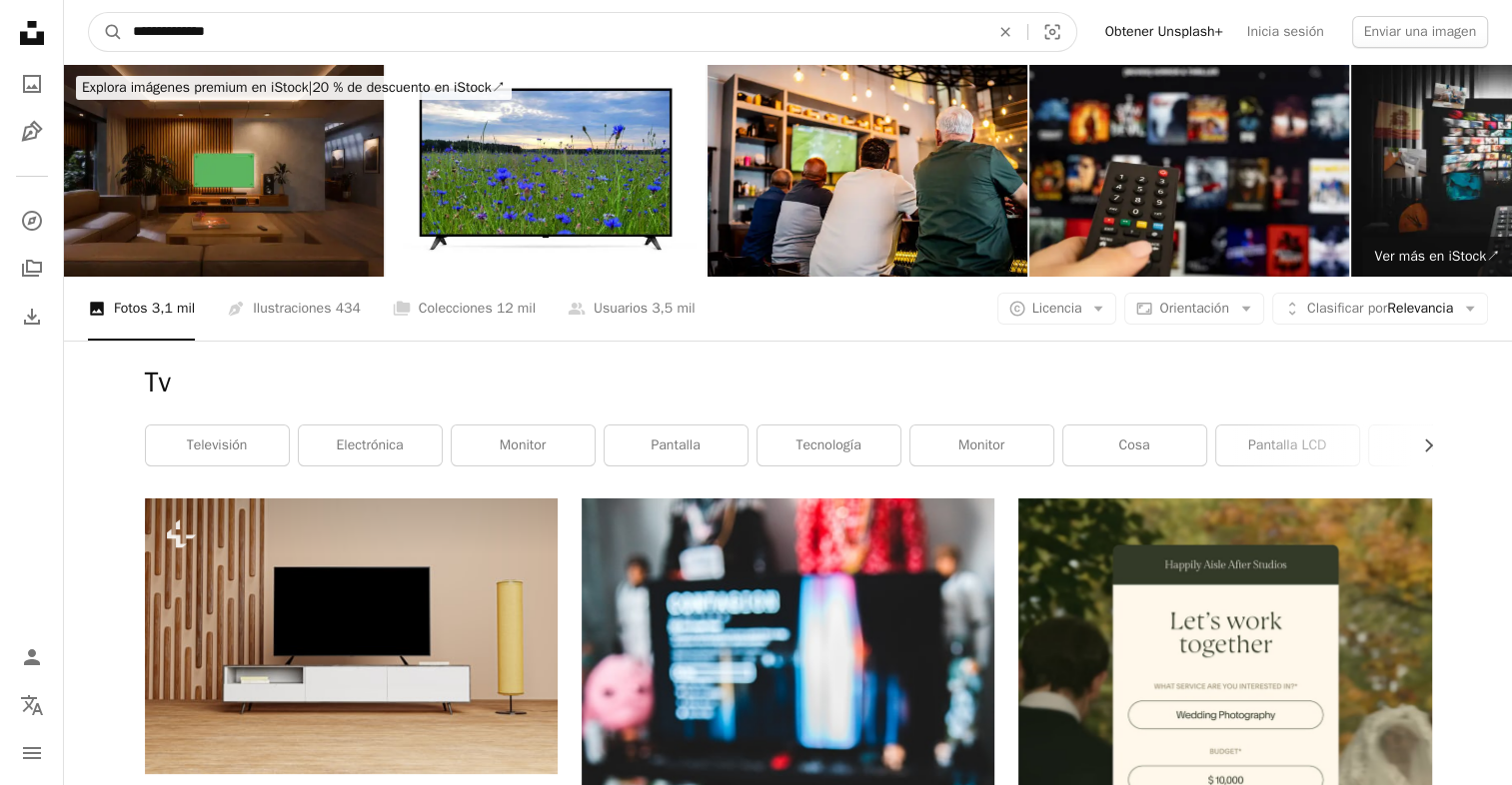 type on "**********" 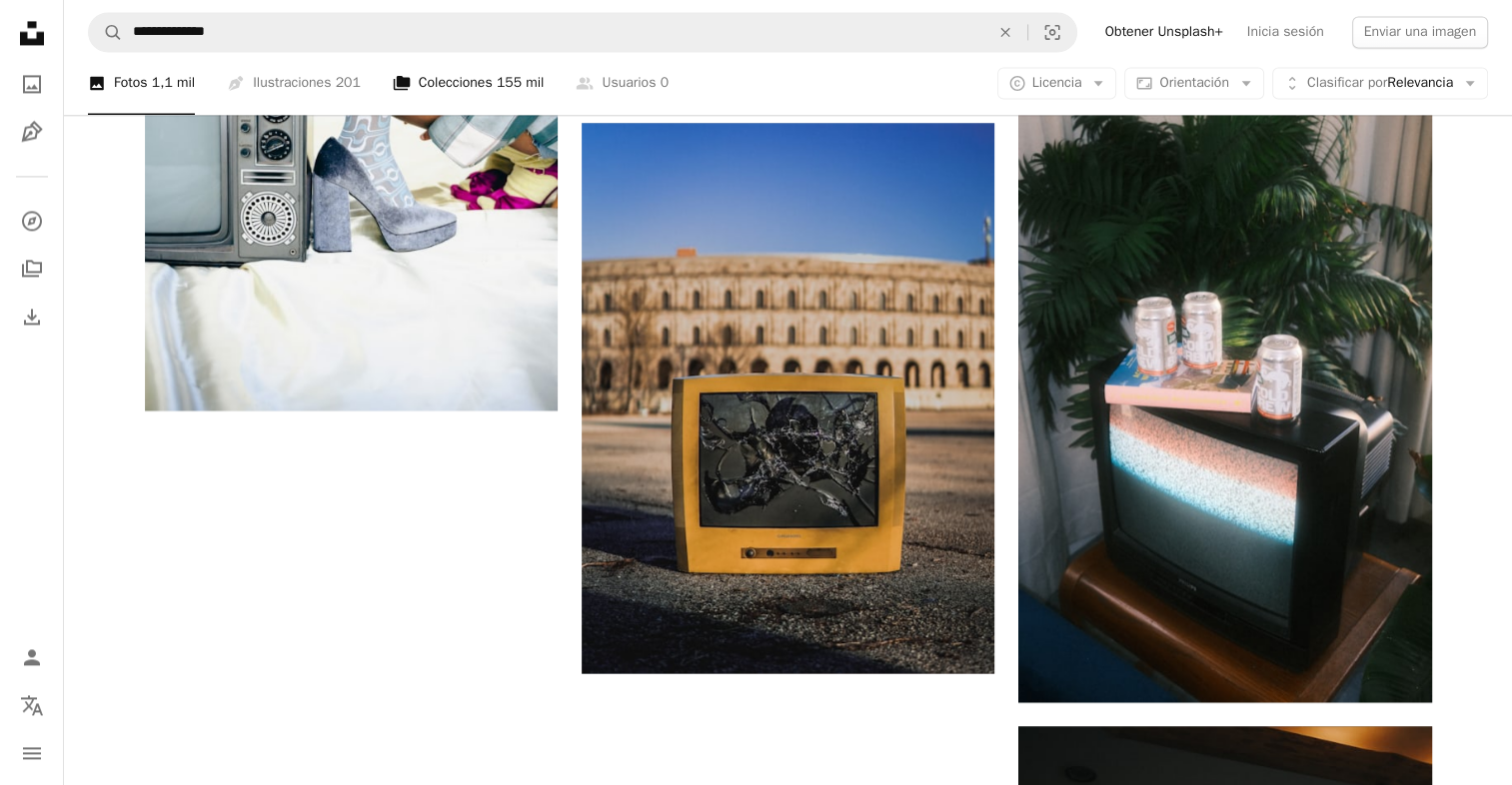 scroll, scrollTop: 2597, scrollLeft: 0, axis: vertical 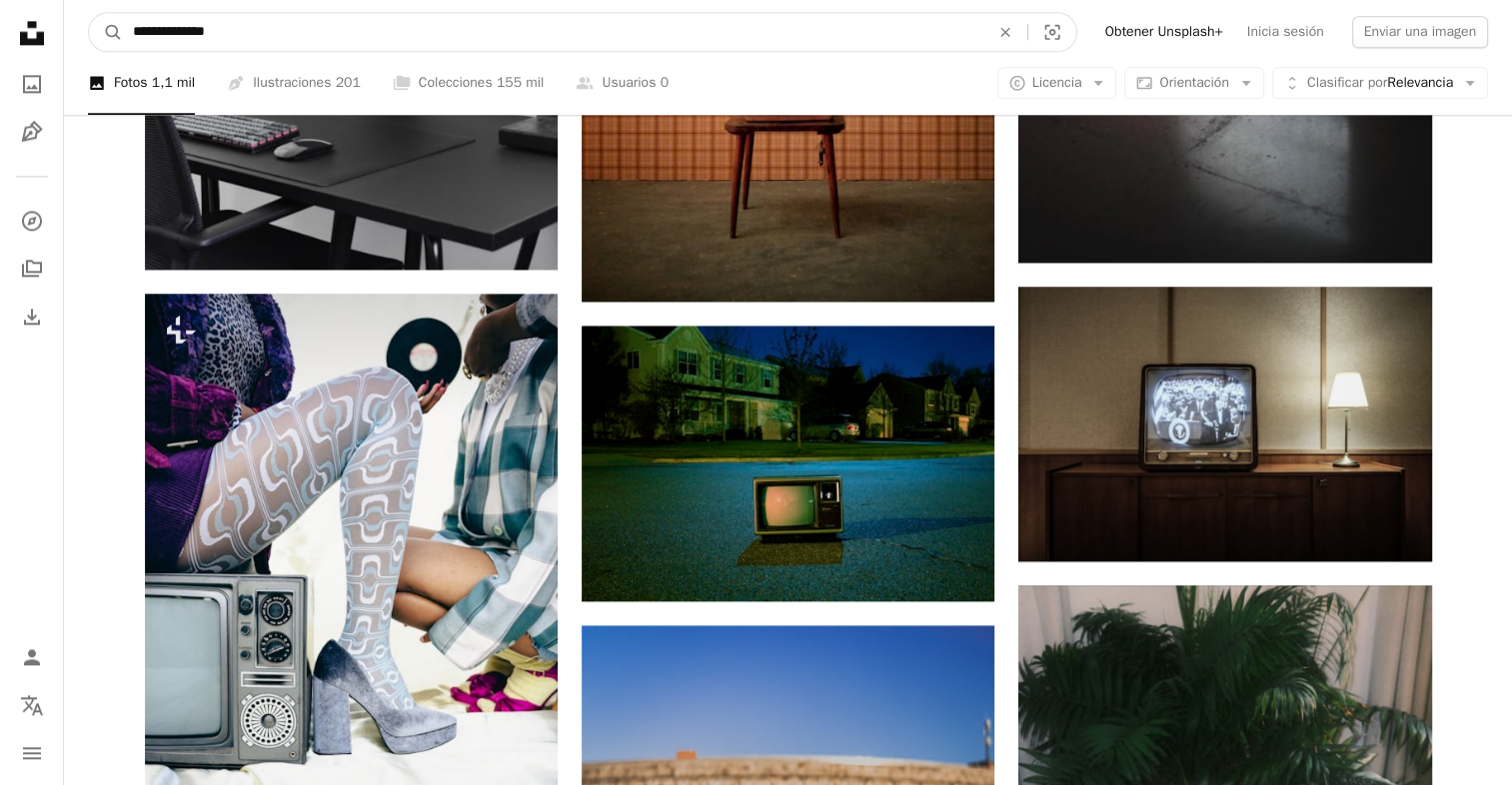 click on "**********" at bounding box center (553, 32) 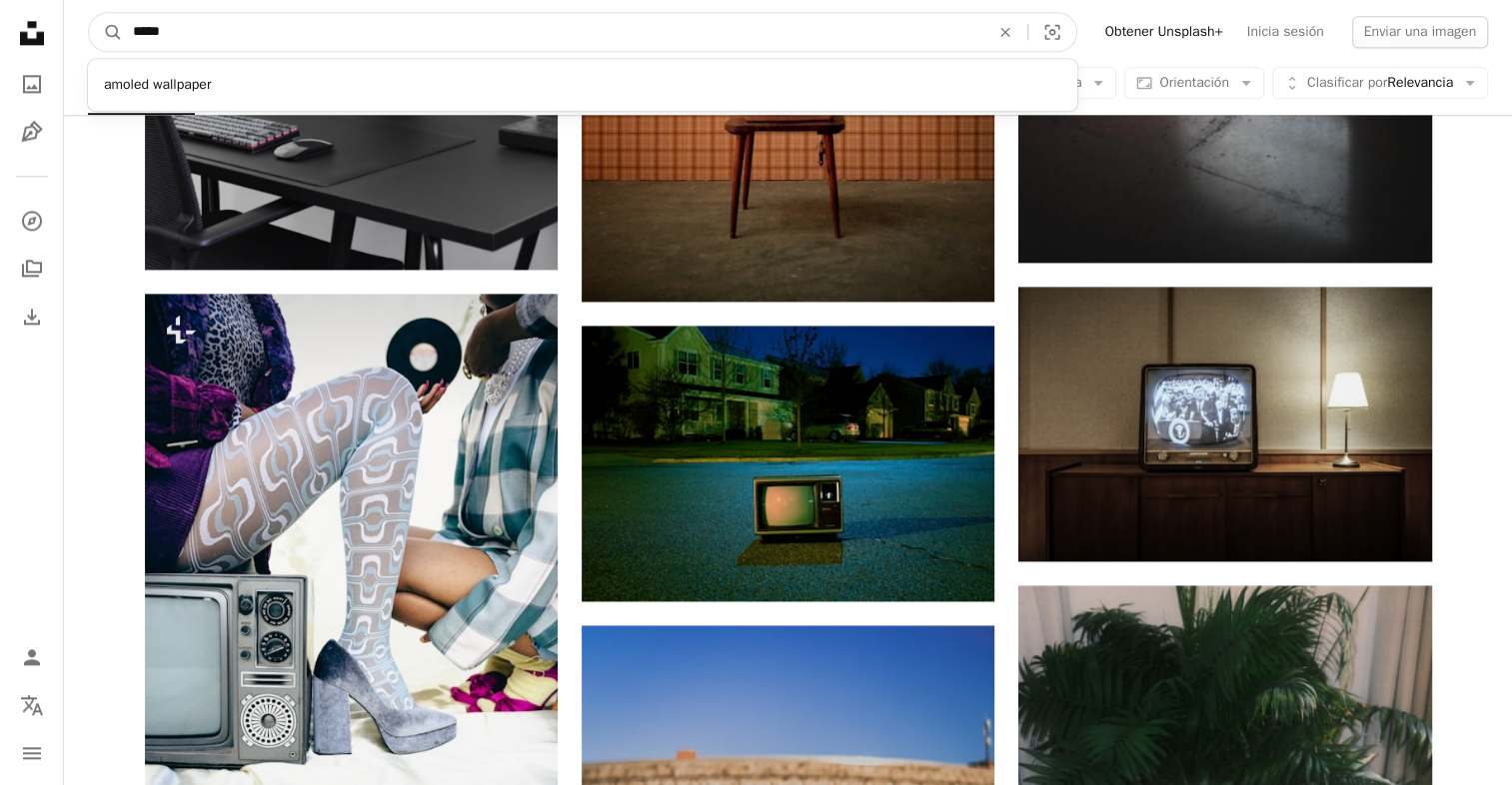 type on "*****" 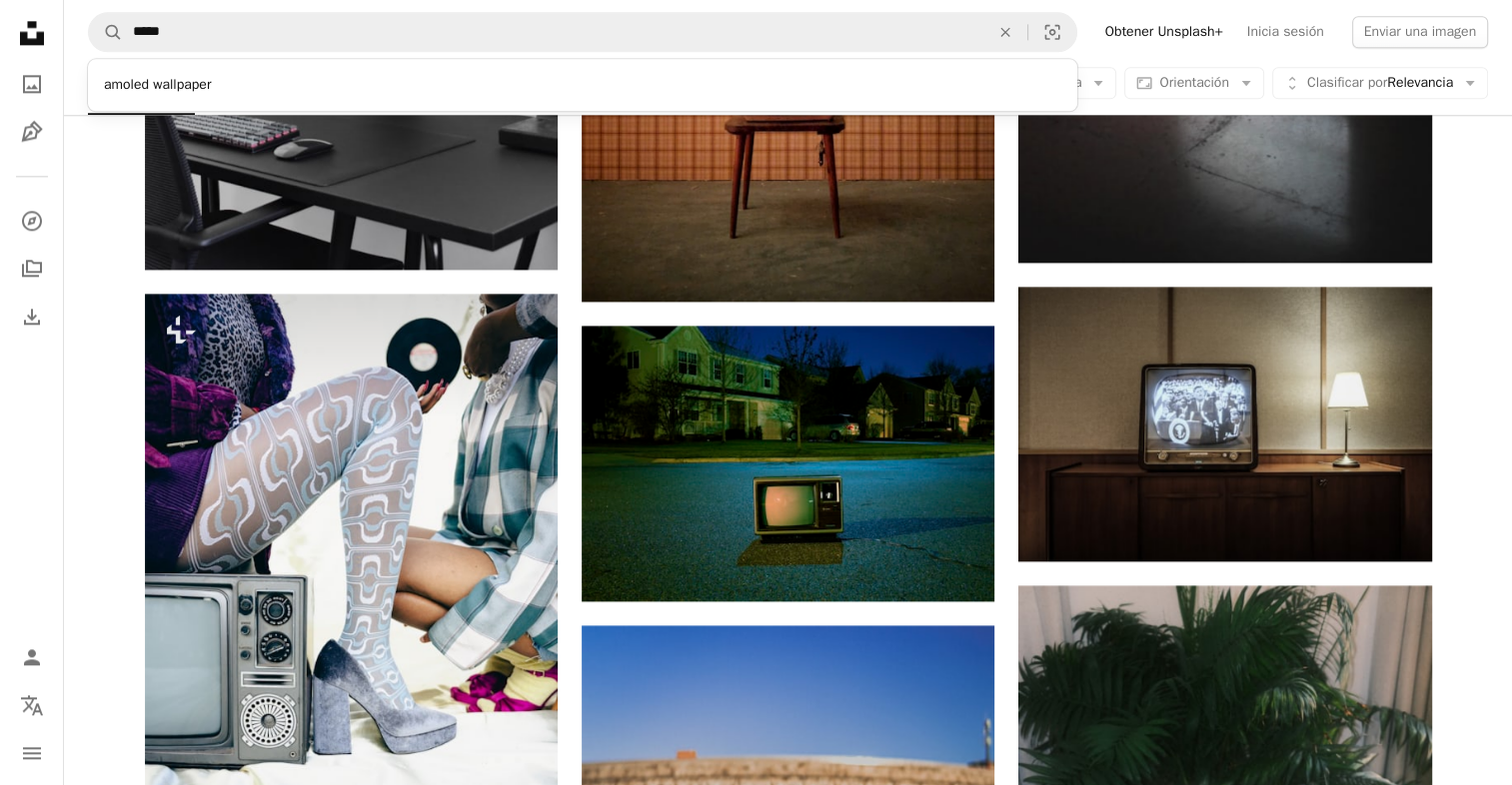 scroll, scrollTop: 0, scrollLeft: 0, axis: both 